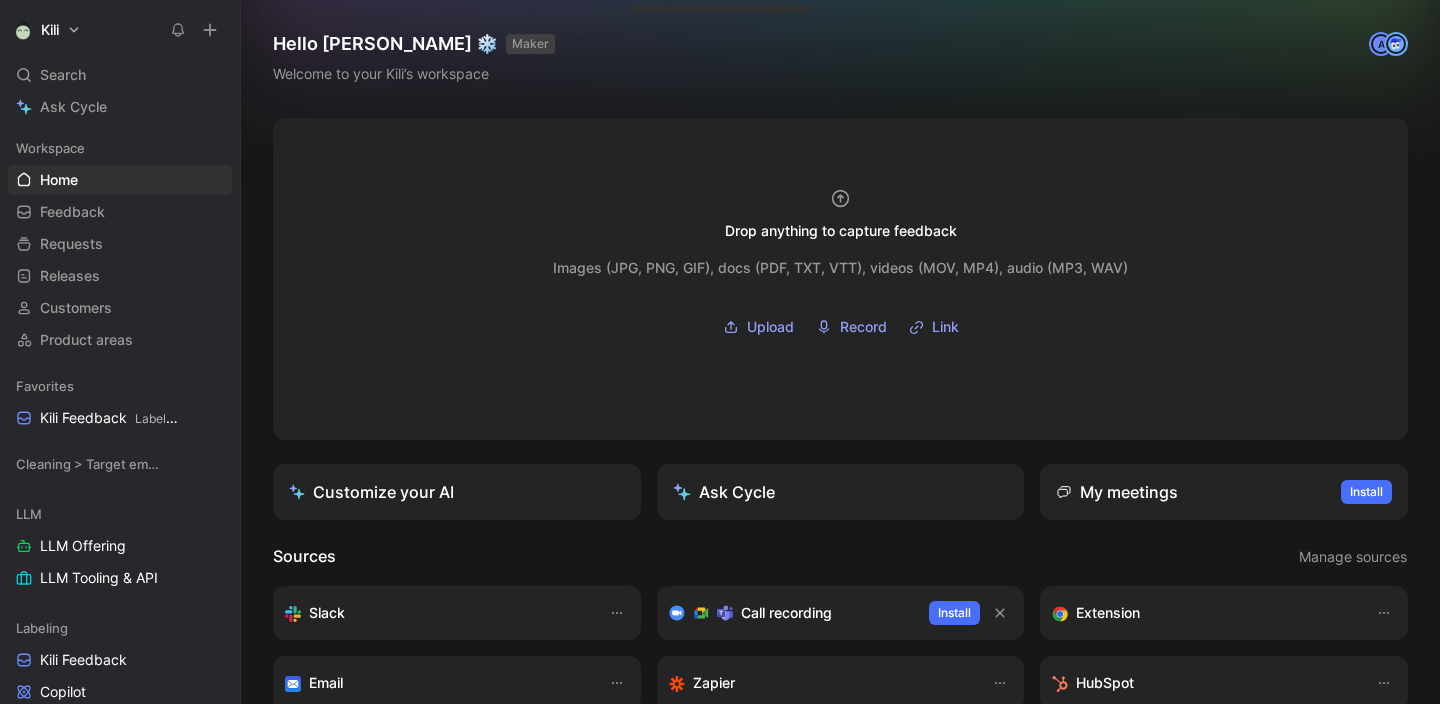 scroll, scrollTop: 0, scrollLeft: 0, axis: both 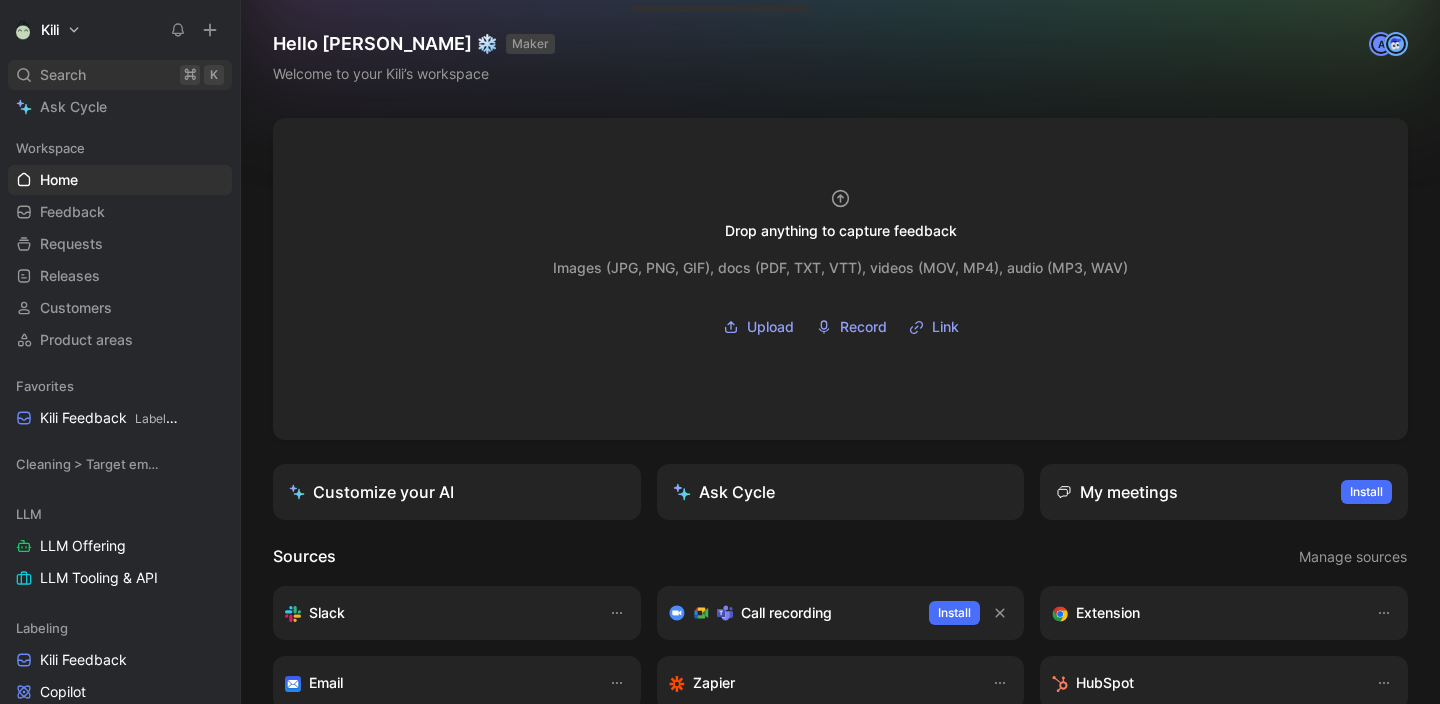 click on "Search ⌘ K" at bounding box center [120, 75] 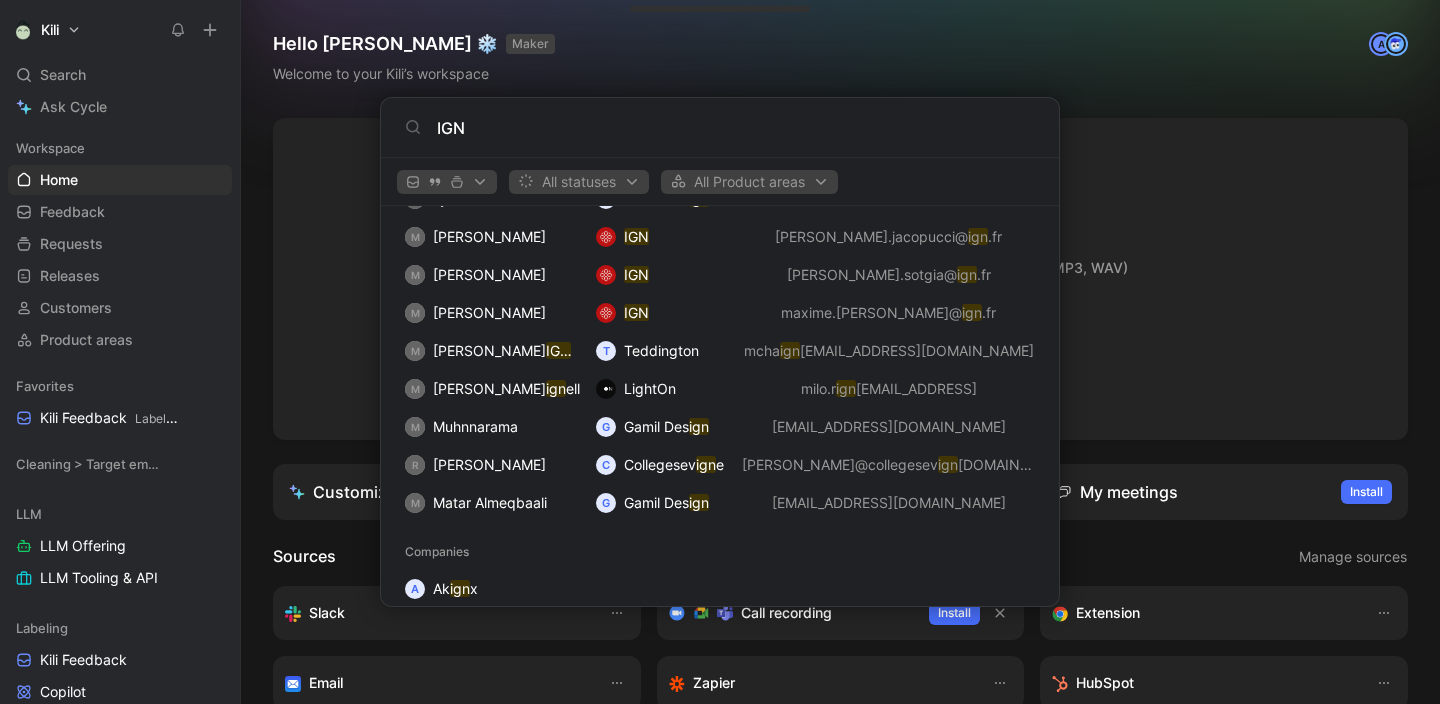 scroll, scrollTop: 2402, scrollLeft: 0, axis: vertical 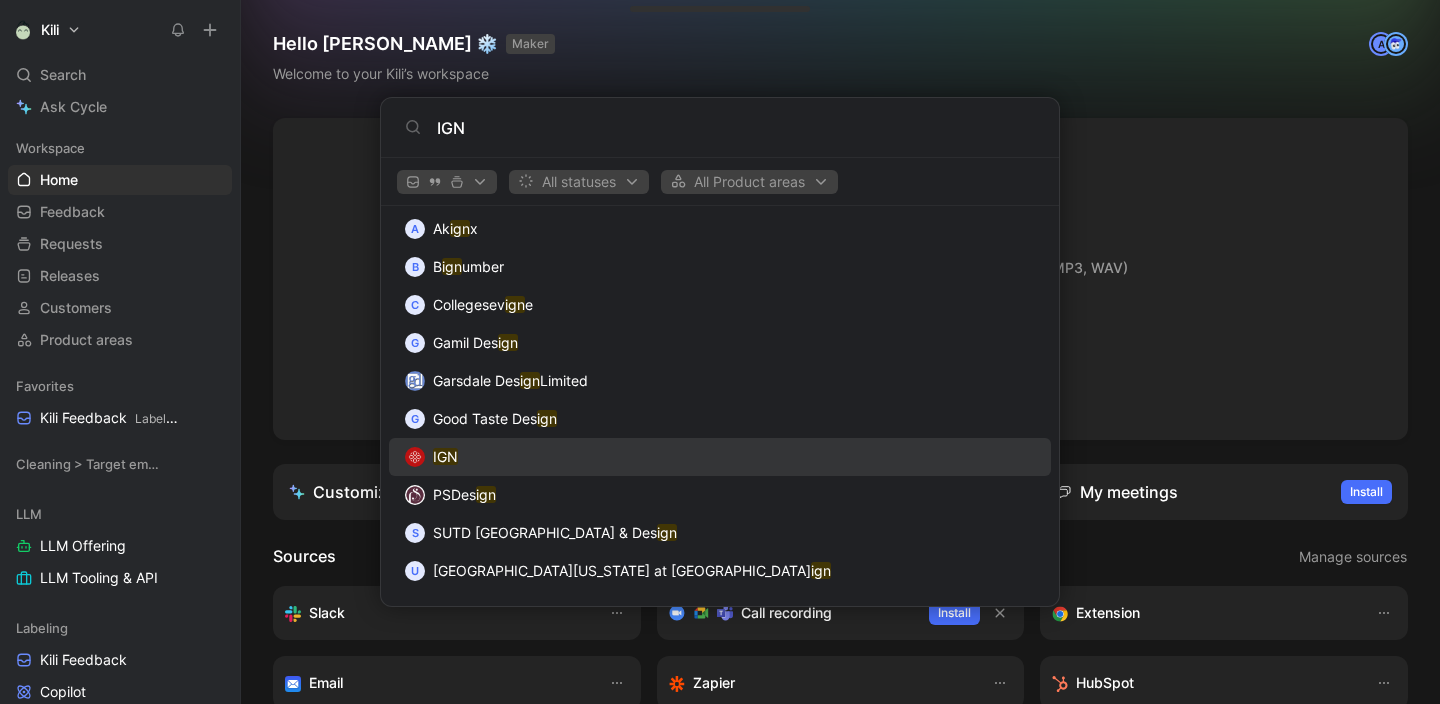 type on "IGN" 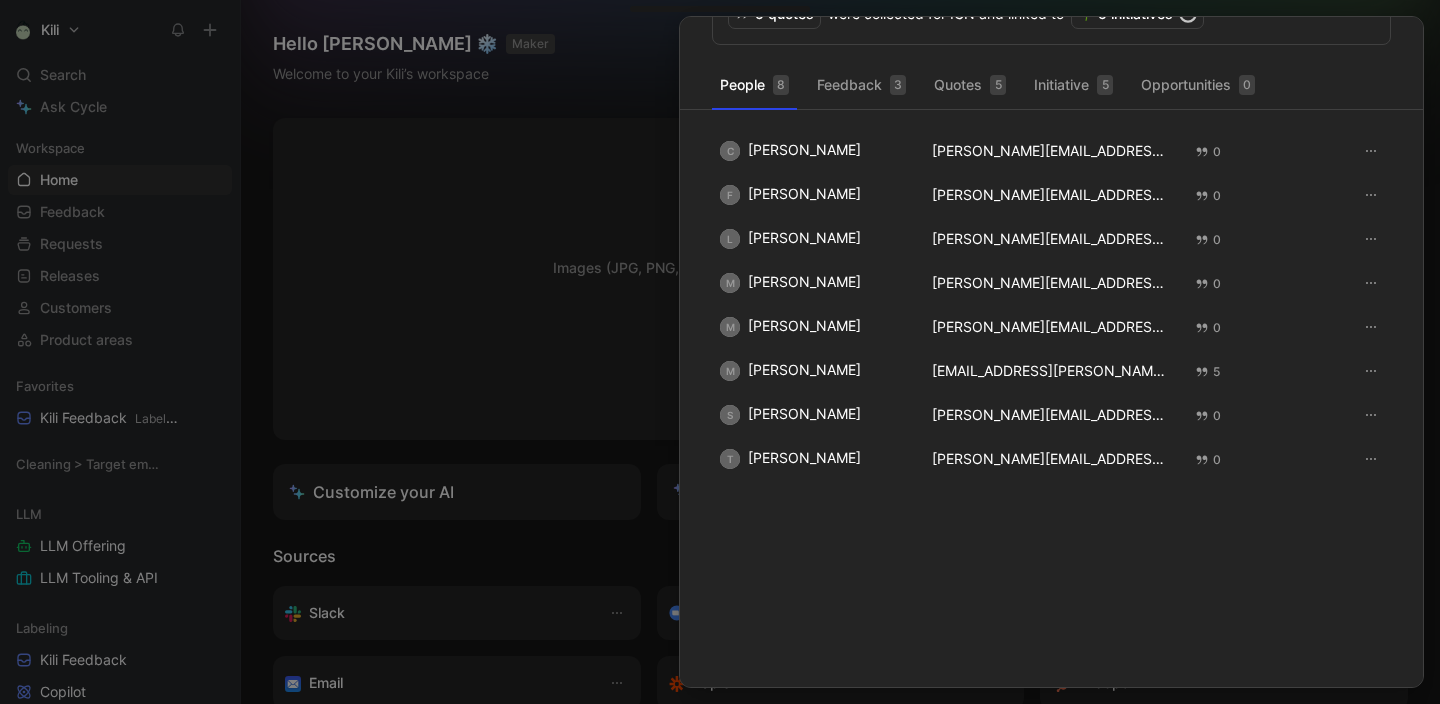 drag, startPoint x: 1089, startPoint y: 148, endPoint x: 987, endPoint y: 154, distance: 102.176315 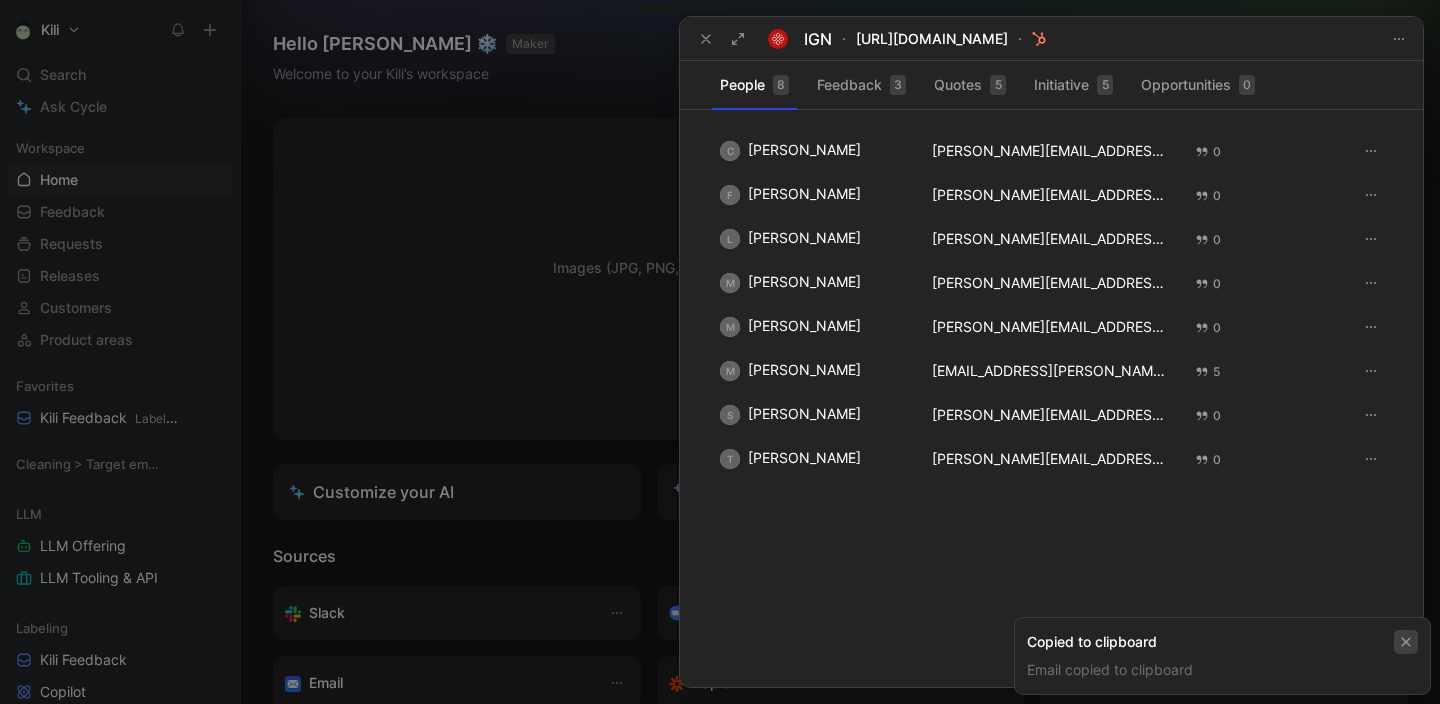 click 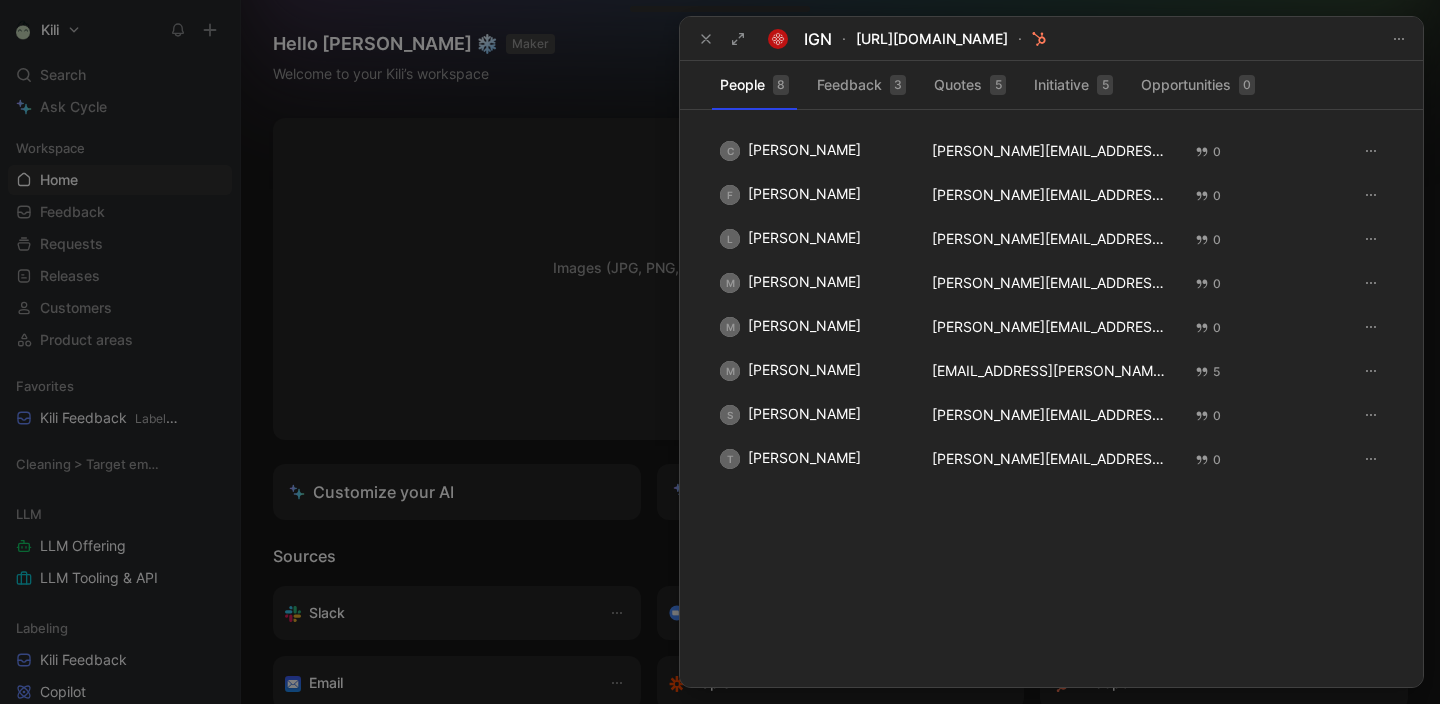 click on "People 8 Feedback 3 Quotes 5 Initiative 5 Opportunities 0 C [PERSON_NAME] [PERSON_NAME][EMAIL_ADDRESS][DOMAIN_NAME] 0 F [PERSON_NAME] [PERSON_NAME][EMAIL_ADDRESS][DOMAIN_NAME] 0 L Lucas Martelet [EMAIL_ADDRESS][DOMAIN_NAME] 0 M [PERSON_NAME] [PERSON_NAME][EMAIL_ADDRESS][DOMAIN_NAME] 0 M [PERSON_NAME] [PERSON_NAME][EMAIL_ADDRESS][DOMAIN_NAME] 0 M [PERSON_NAME] [PERSON_NAME][EMAIL_ADDRESS][DOMAIN_NAME] 5 S [PERSON_NAME] Audel [EMAIL_ADDRESS][PERSON_NAME][DOMAIN_NAME] 0 T [PERSON_NAME] [PERSON_NAME][EMAIL_ADDRESS][PERSON_NAME][DOMAIN_NAME] 0" at bounding box center (1051, 378) 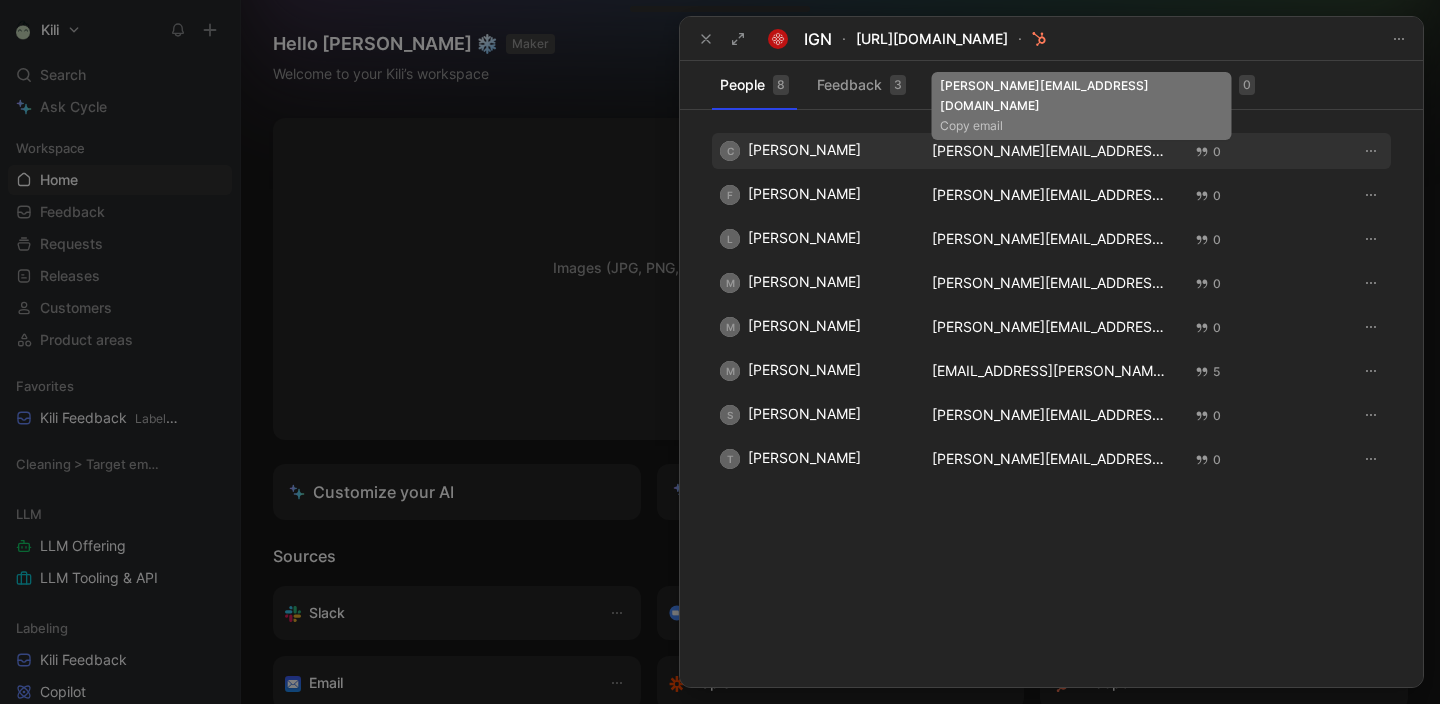 click on "[PERSON_NAME][EMAIL_ADDRESS][DOMAIN_NAME]" at bounding box center (1052, 150) 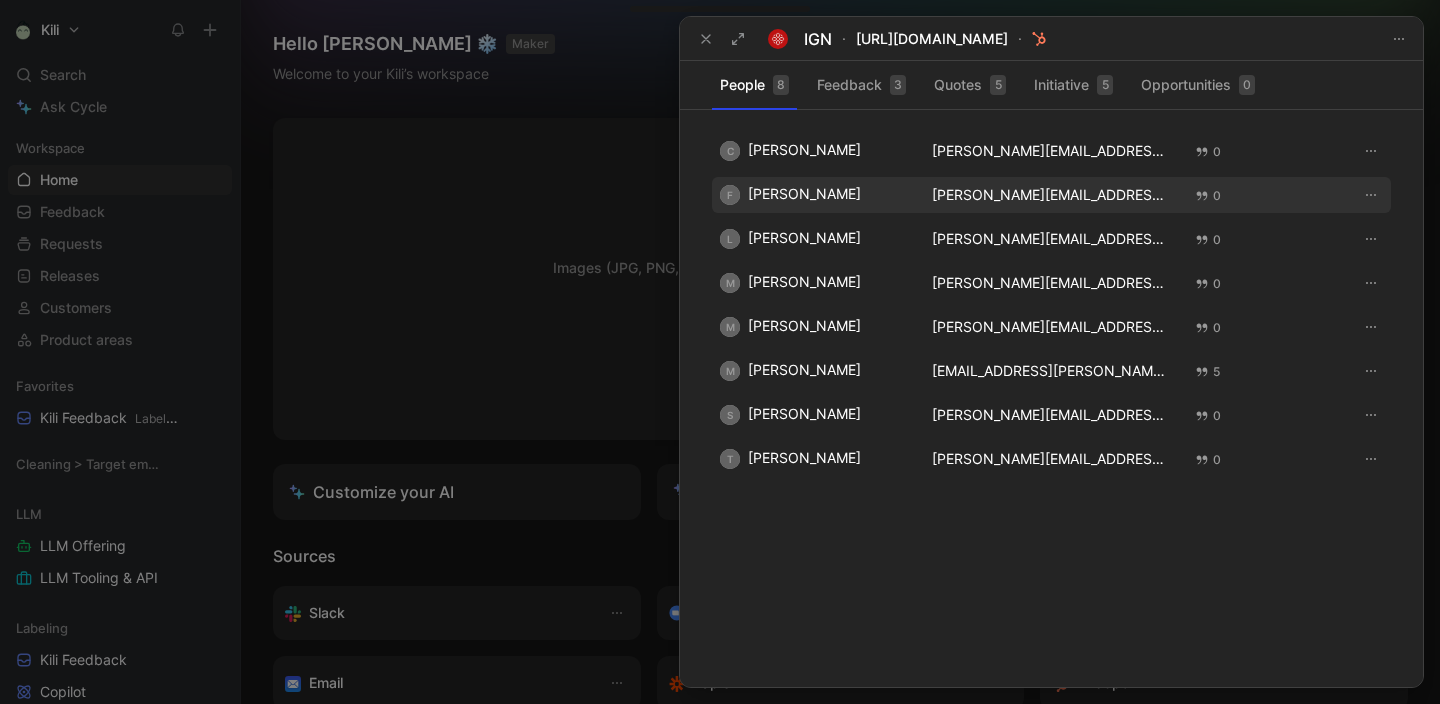 click on "[PERSON_NAME][EMAIL_ADDRESS][DOMAIN_NAME]" at bounding box center (1052, 194) 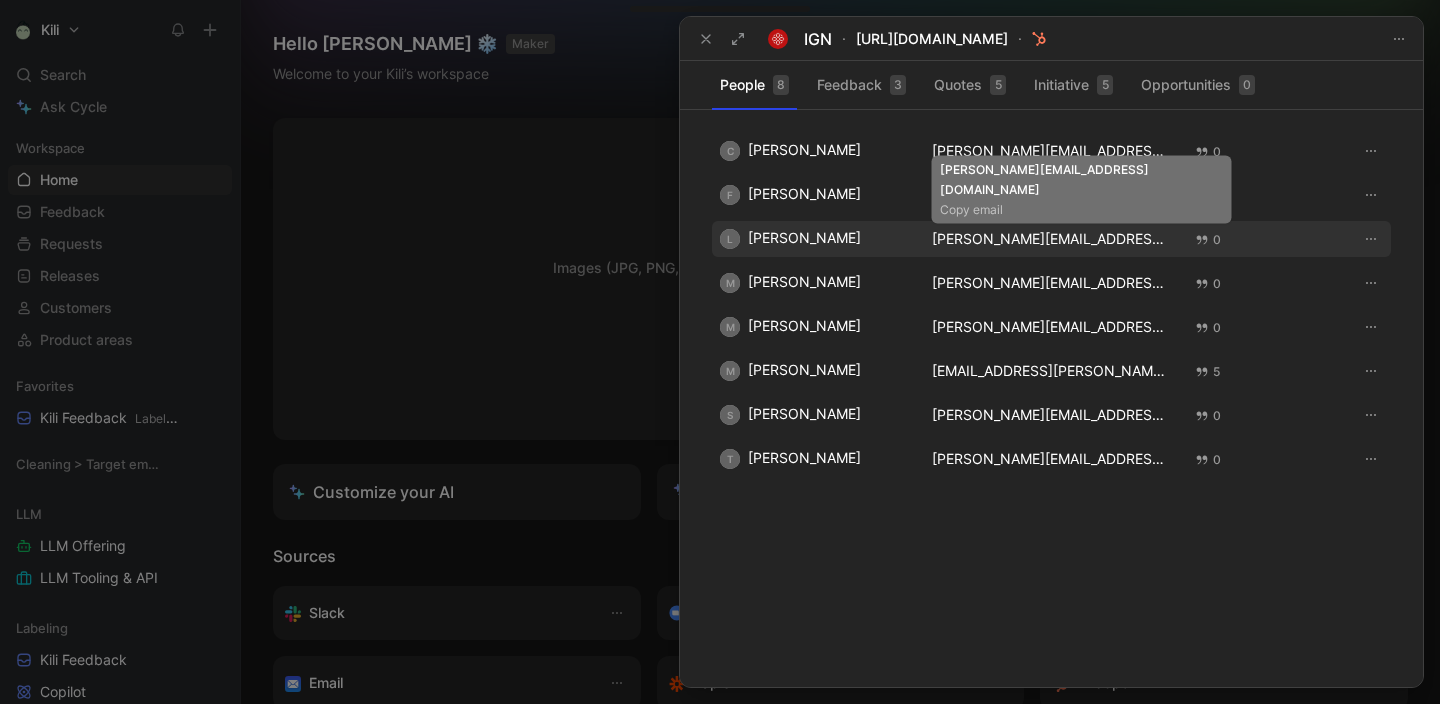 click on "[PERSON_NAME][EMAIL_ADDRESS][DOMAIN_NAME]" at bounding box center [1052, 238] 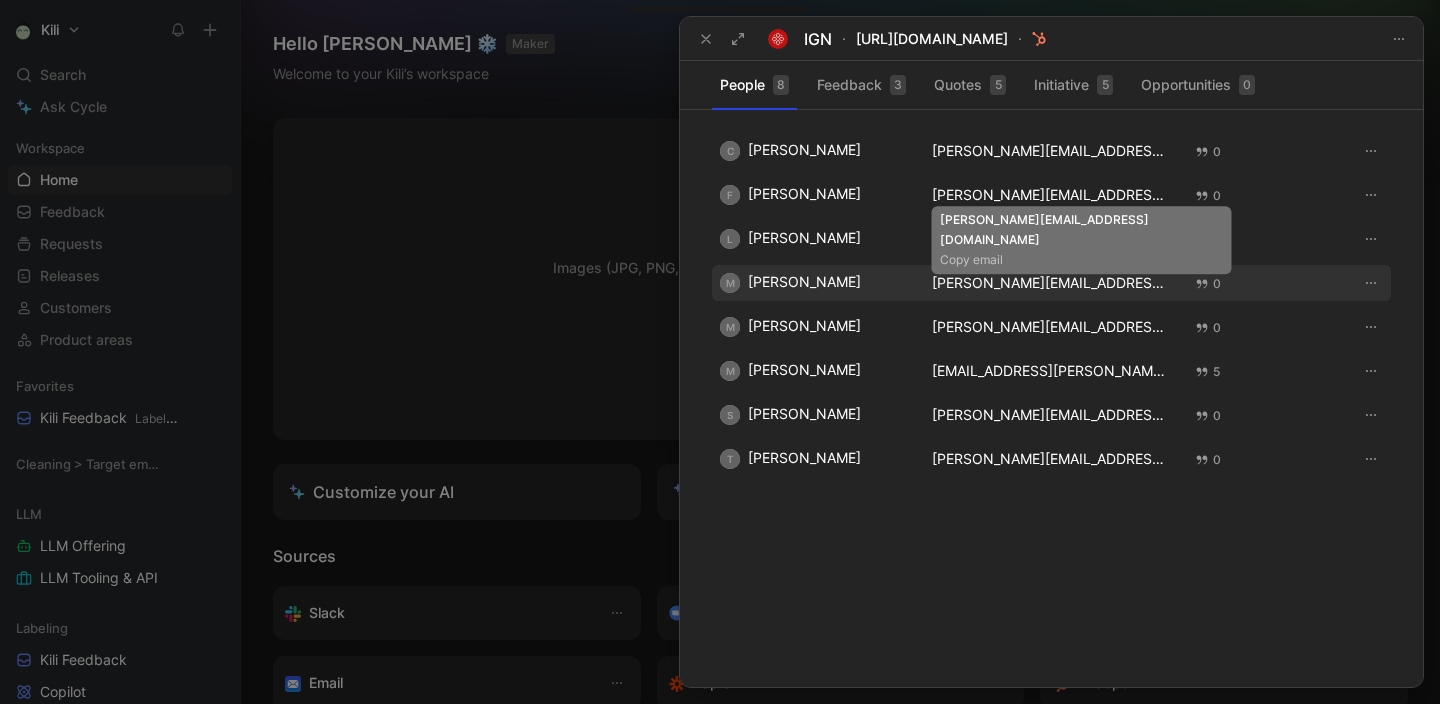 click on "[PERSON_NAME][EMAIL_ADDRESS][DOMAIN_NAME]" at bounding box center [1052, 282] 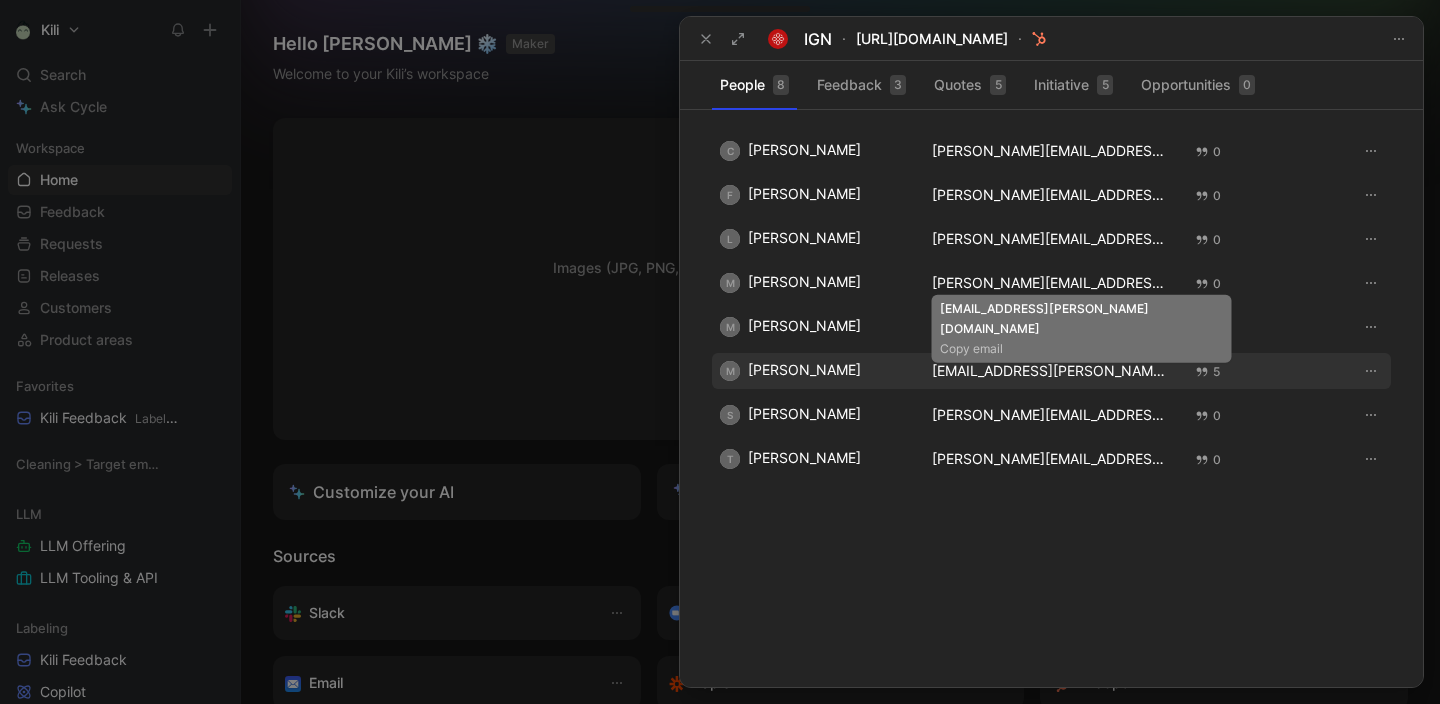 click on "[EMAIL_ADDRESS][PERSON_NAME][DOMAIN_NAME]" at bounding box center [1052, 370] 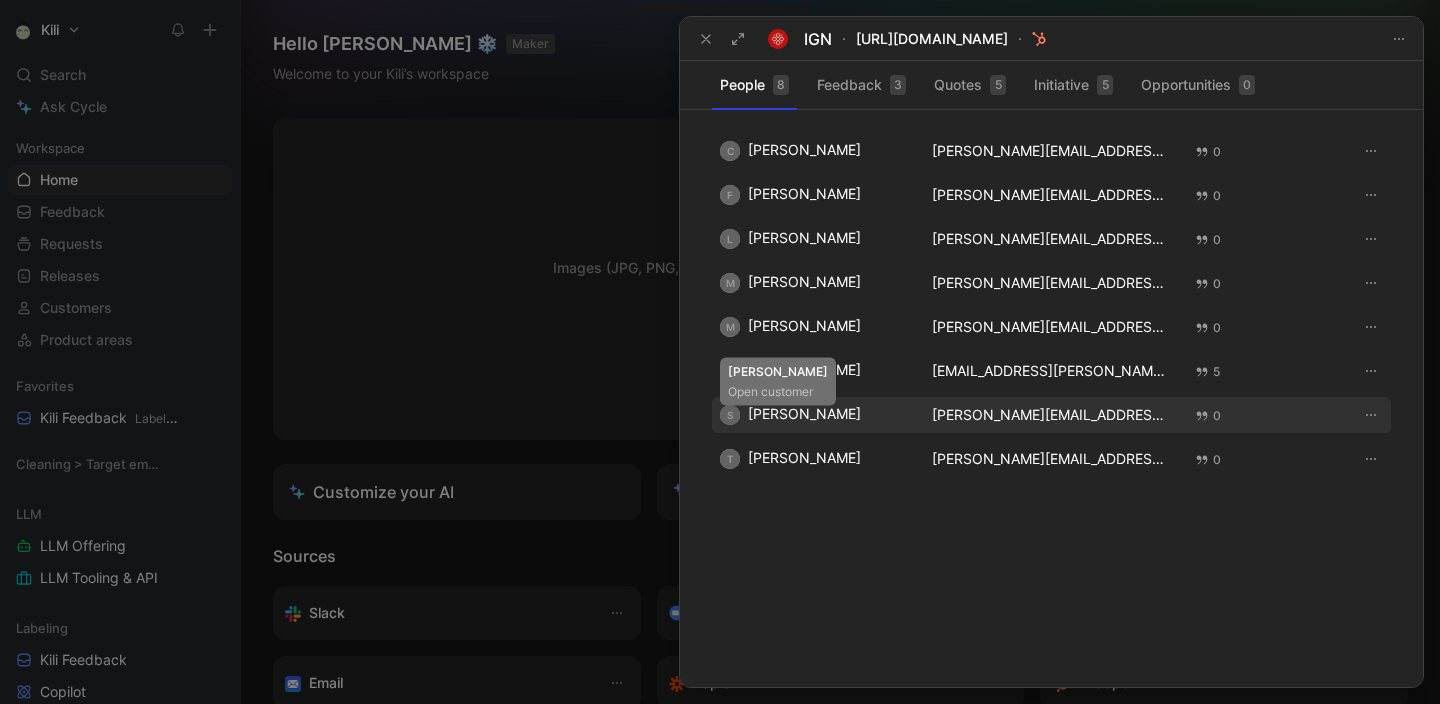 click on "S [PERSON_NAME]" at bounding box center [814, 415] 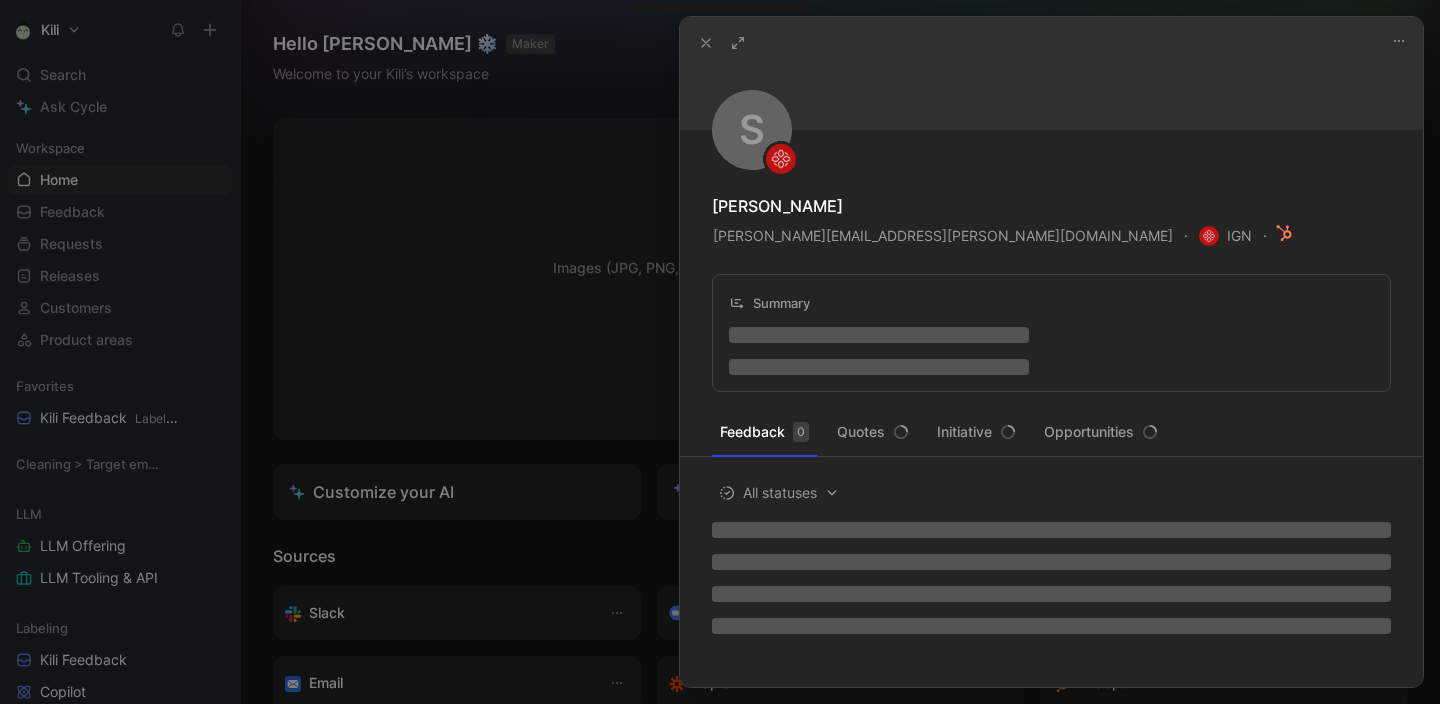 click 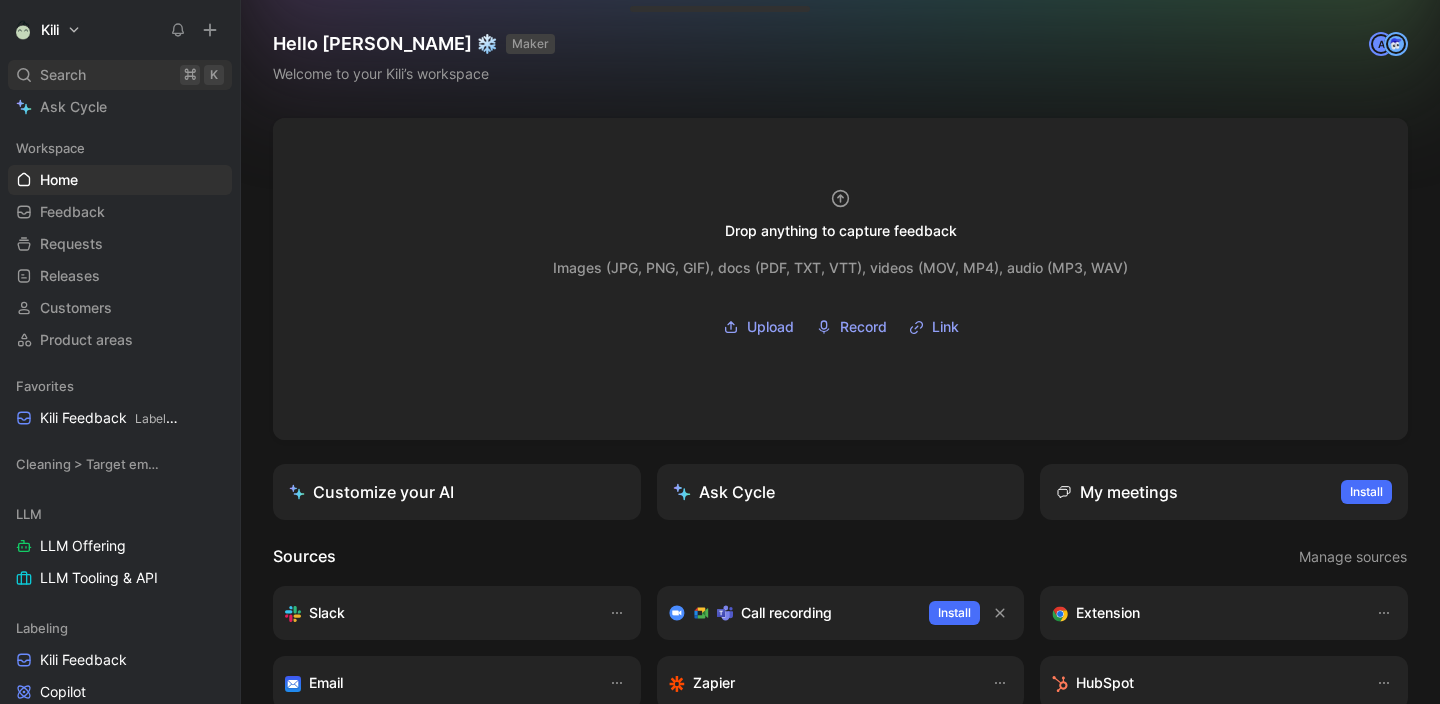 click on "Search" at bounding box center [63, 75] 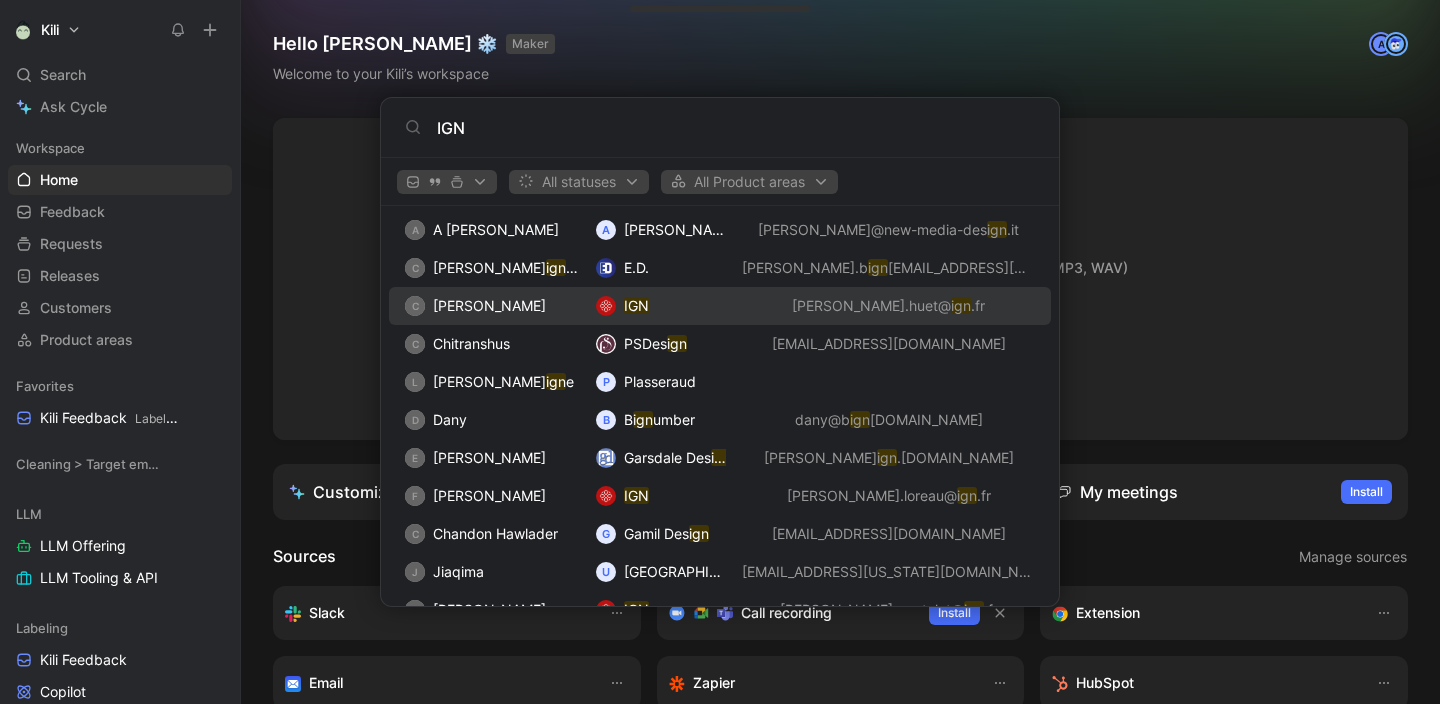scroll, scrollTop: 1579, scrollLeft: 0, axis: vertical 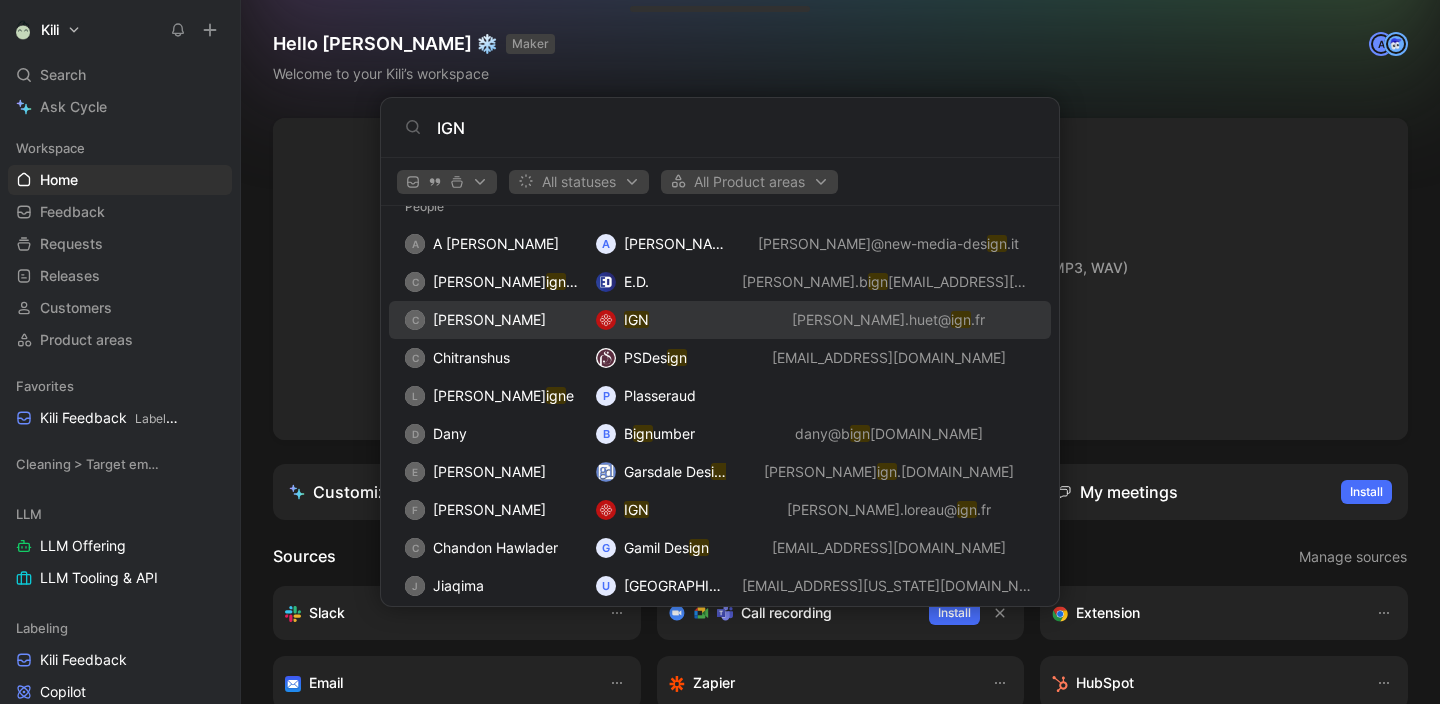 type on "IGN" 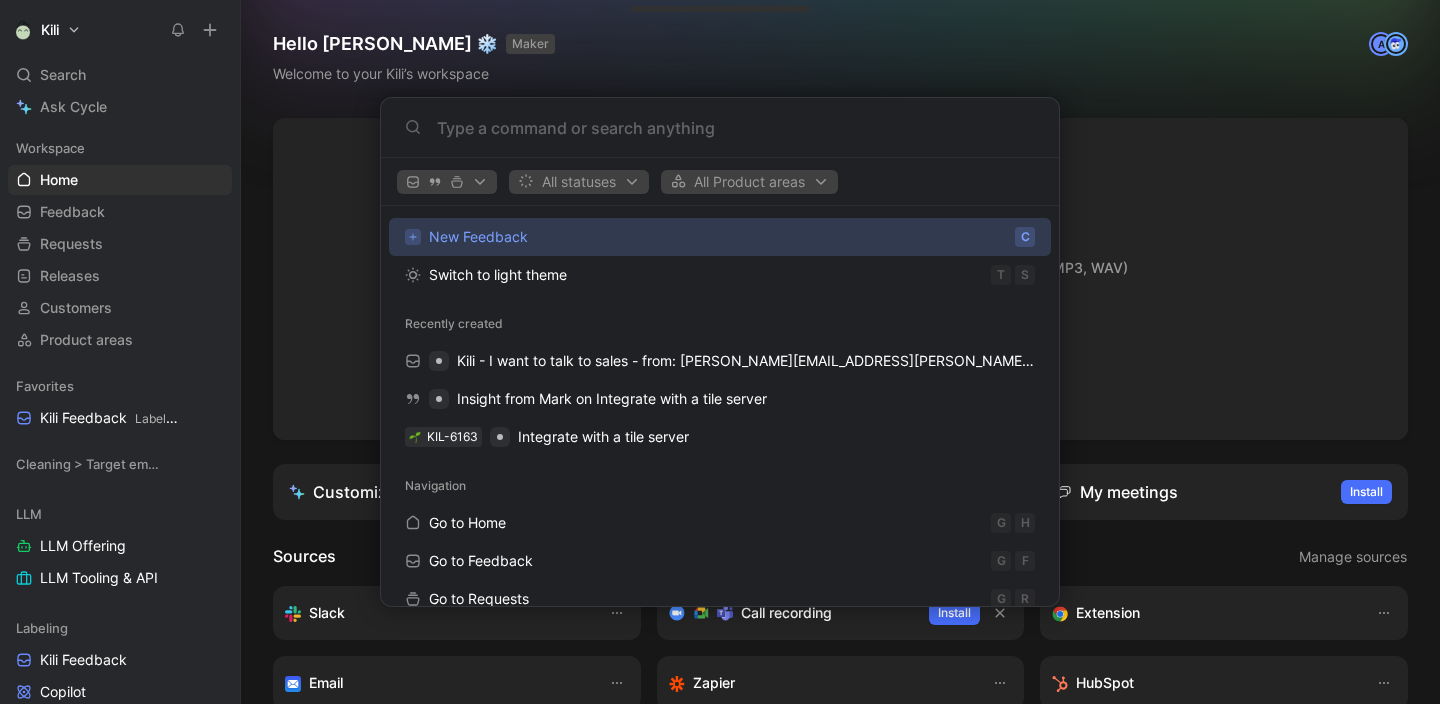click on "Kili Search ⌘ K Ask Cycle Workspace Home G then H Feedback G then F Requests G then R Releases G then L Customers Product areas Favorites Kili Feedback Labeling Cleaning > Target empty views LLM LLM Offering LLM Tooling & API Labeling Kili Feedback Copilot Triage Interoperability Tools Views Storage Metrics Workflows Project SDK Geospatial Document Video Image Davinci [PERSON_NAME]'s views [PERSON_NAME]'s views Other Insights tracking for key clients Customers Enabled Intel Alegion LSP Segment On-Prem DeepIP views
To pick up a draggable item, press the space bar.
While dragging, use the arrow keys to move the item.
Press space again to drop the item in its new position, or press escape to cancel.
Help center Invite member Hello [PERSON_NAME] ❄️ MAKER Welcome to your Kili’s workspace A Drop anything to capture feedback Images (JPG, PNG, GIF), docs (PDF, TXT, VTT), videos (MOV, MP4), audio (MP3, WAV) Upload Record Link Customize your AI Ask Cycle My meetings Install Sources Slack Email" at bounding box center [720, 352] 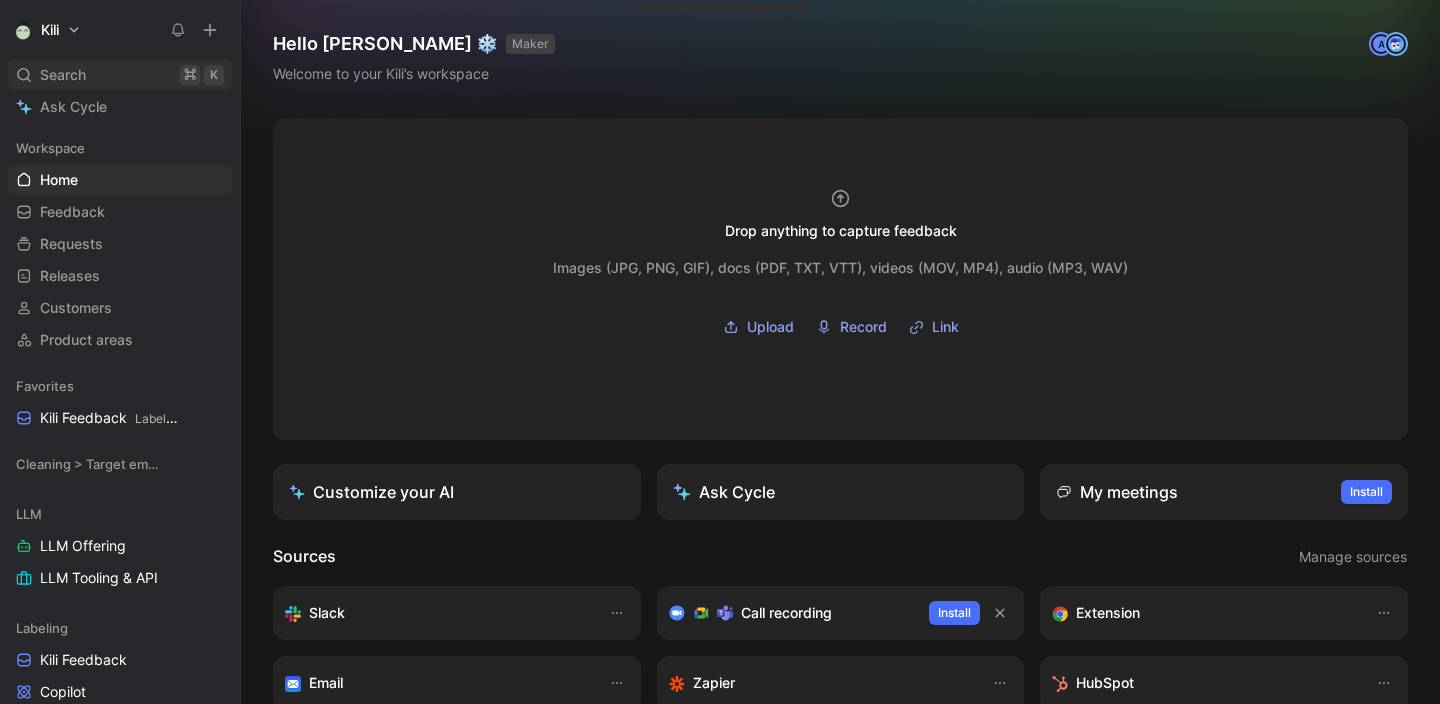 click on "Search" at bounding box center (63, 75) 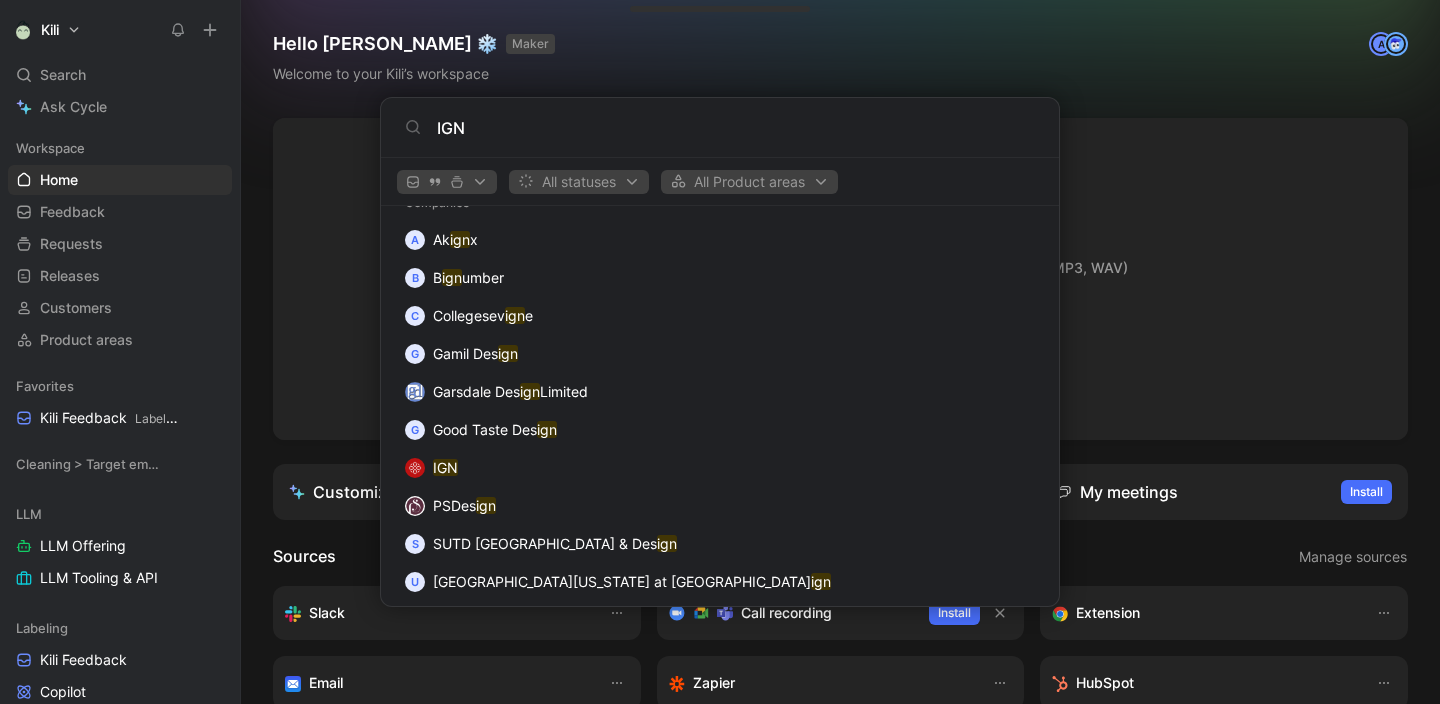scroll, scrollTop: 2402, scrollLeft: 0, axis: vertical 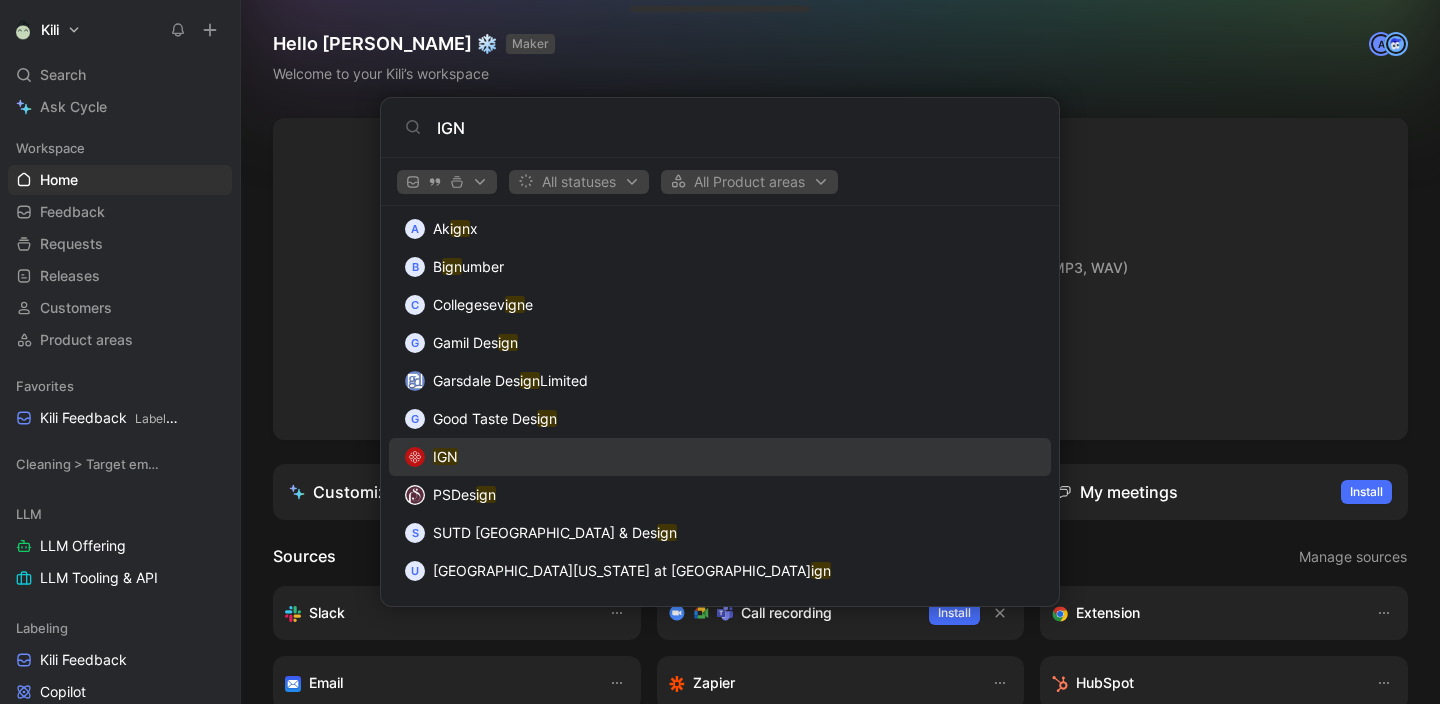 type on "IGN" 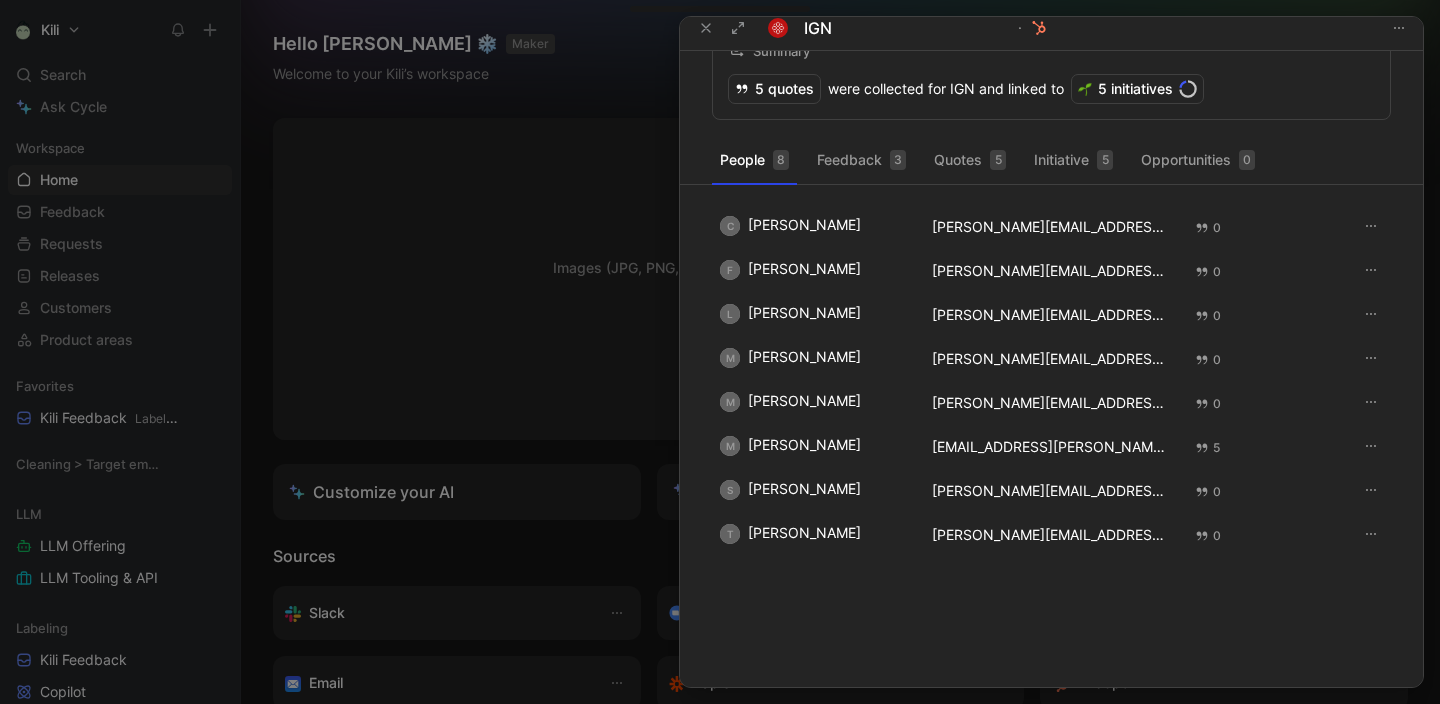 scroll, scrollTop: 0, scrollLeft: 0, axis: both 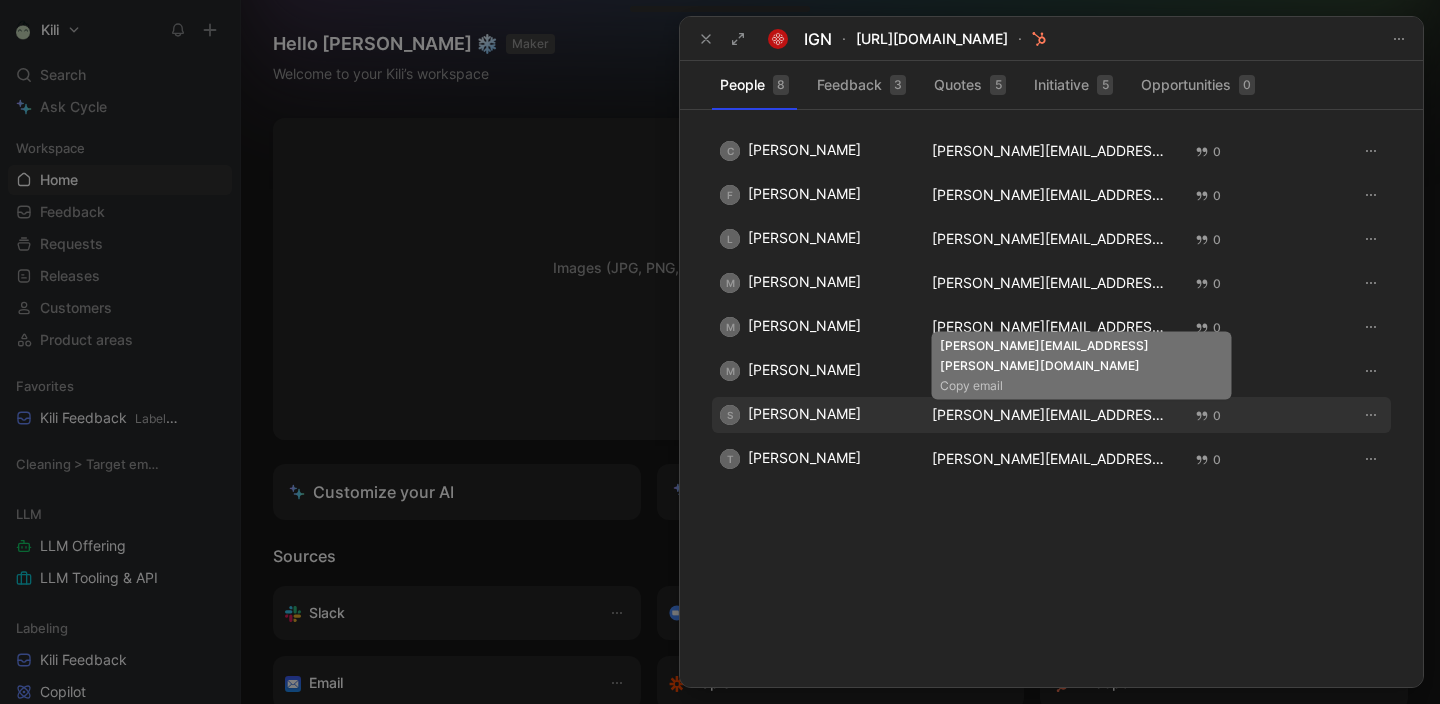 click on "[PERSON_NAME][EMAIL_ADDRESS][PERSON_NAME][DOMAIN_NAME]" at bounding box center (1052, 414) 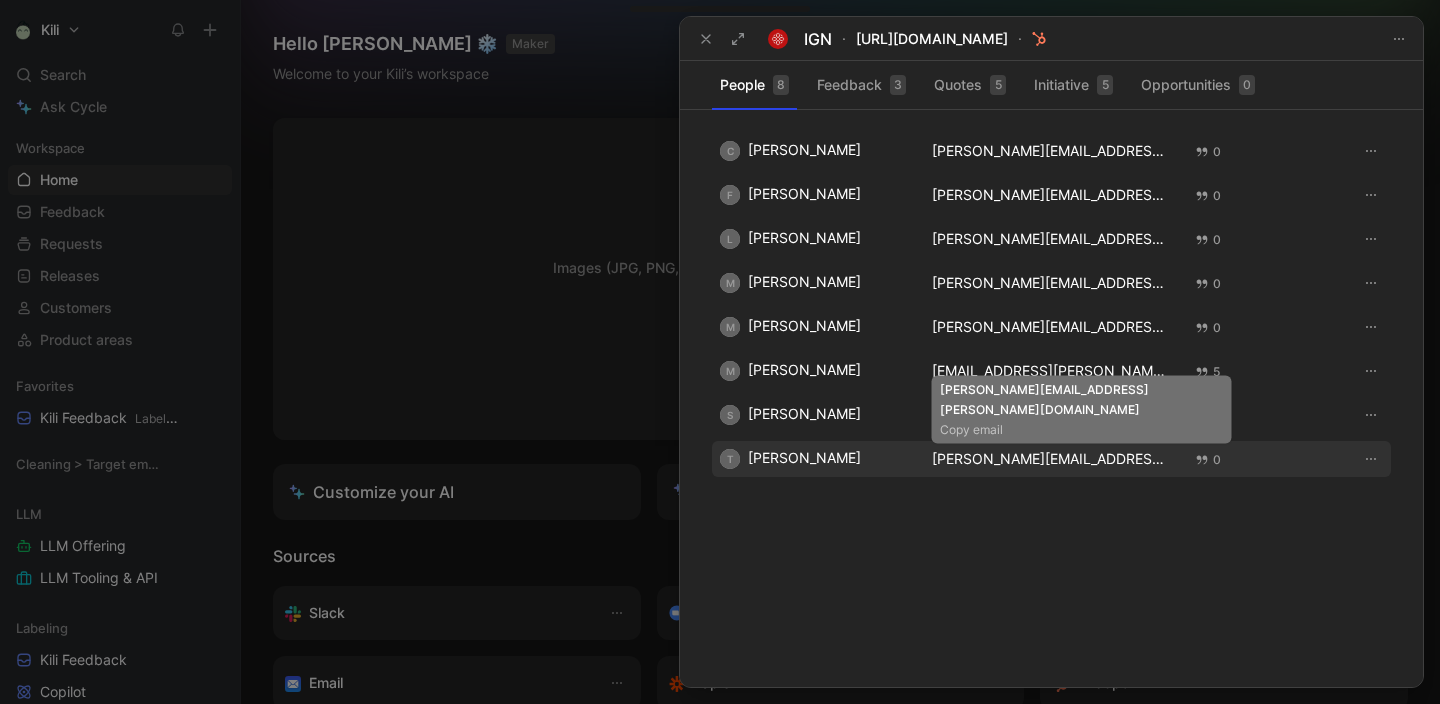 click on "[PERSON_NAME][EMAIL_ADDRESS][PERSON_NAME][DOMAIN_NAME]" at bounding box center [1052, 458] 